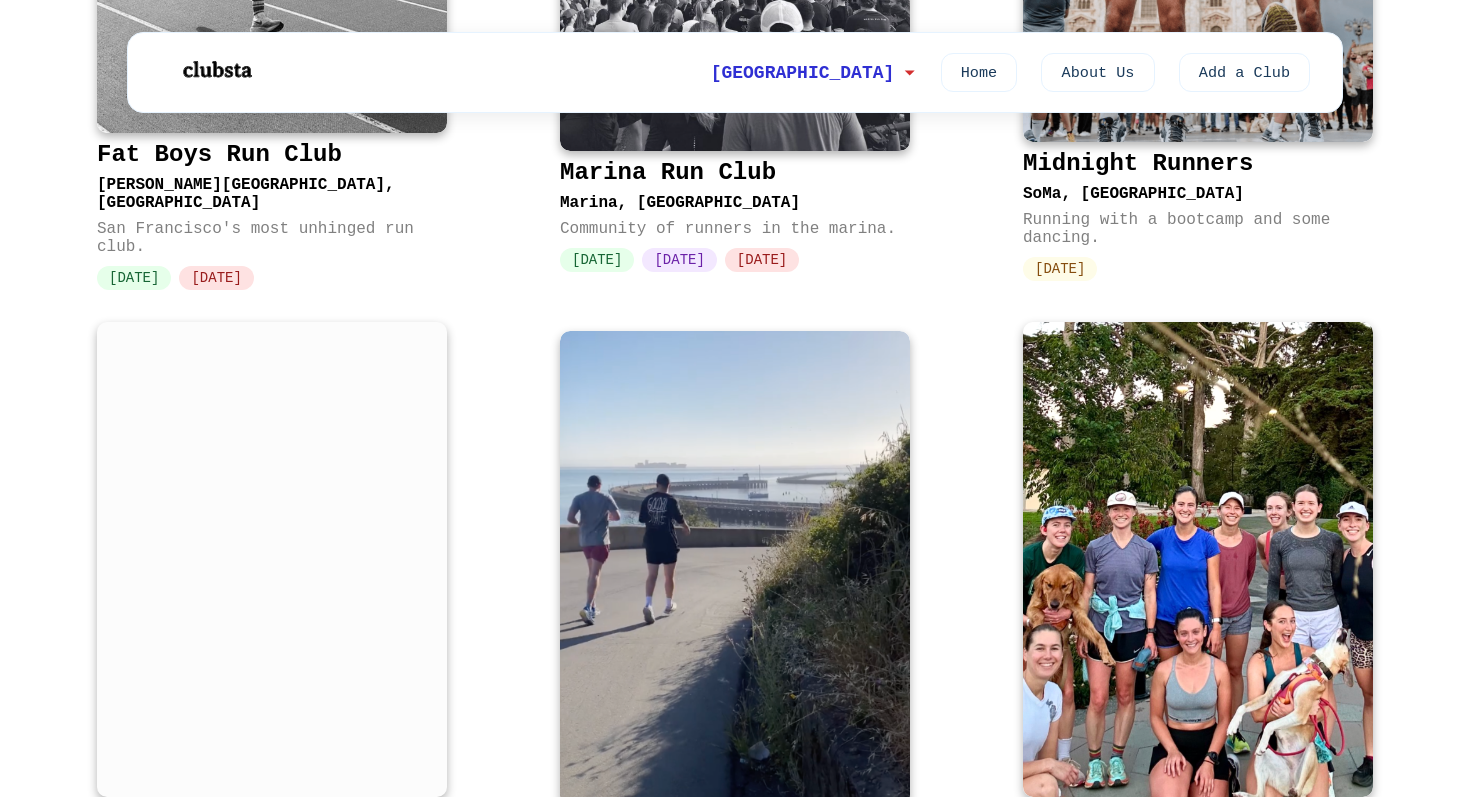 scroll, scrollTop: 0, scrollLeft: 0, axis: both 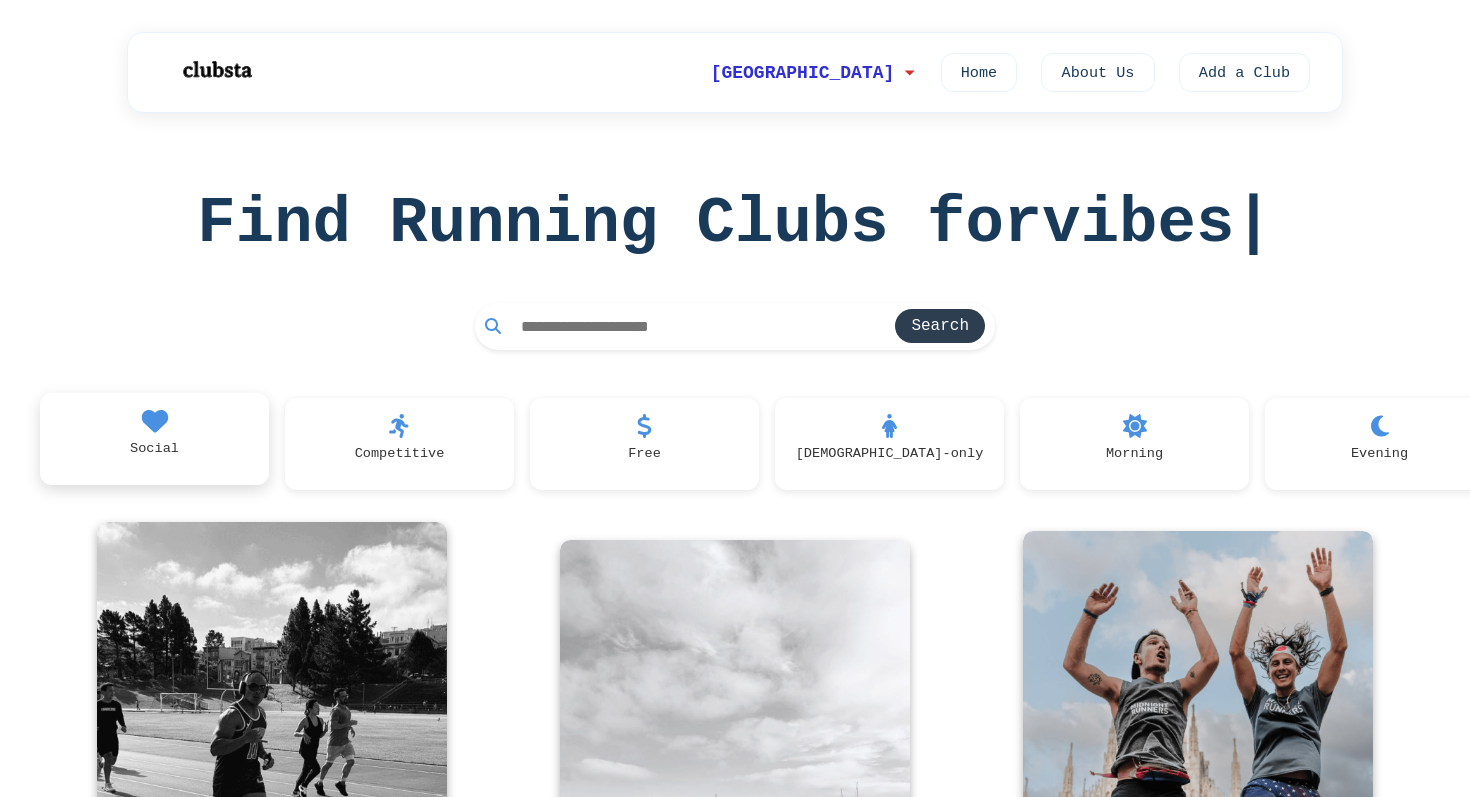 click on "Social" at bounding box center (154, 439) 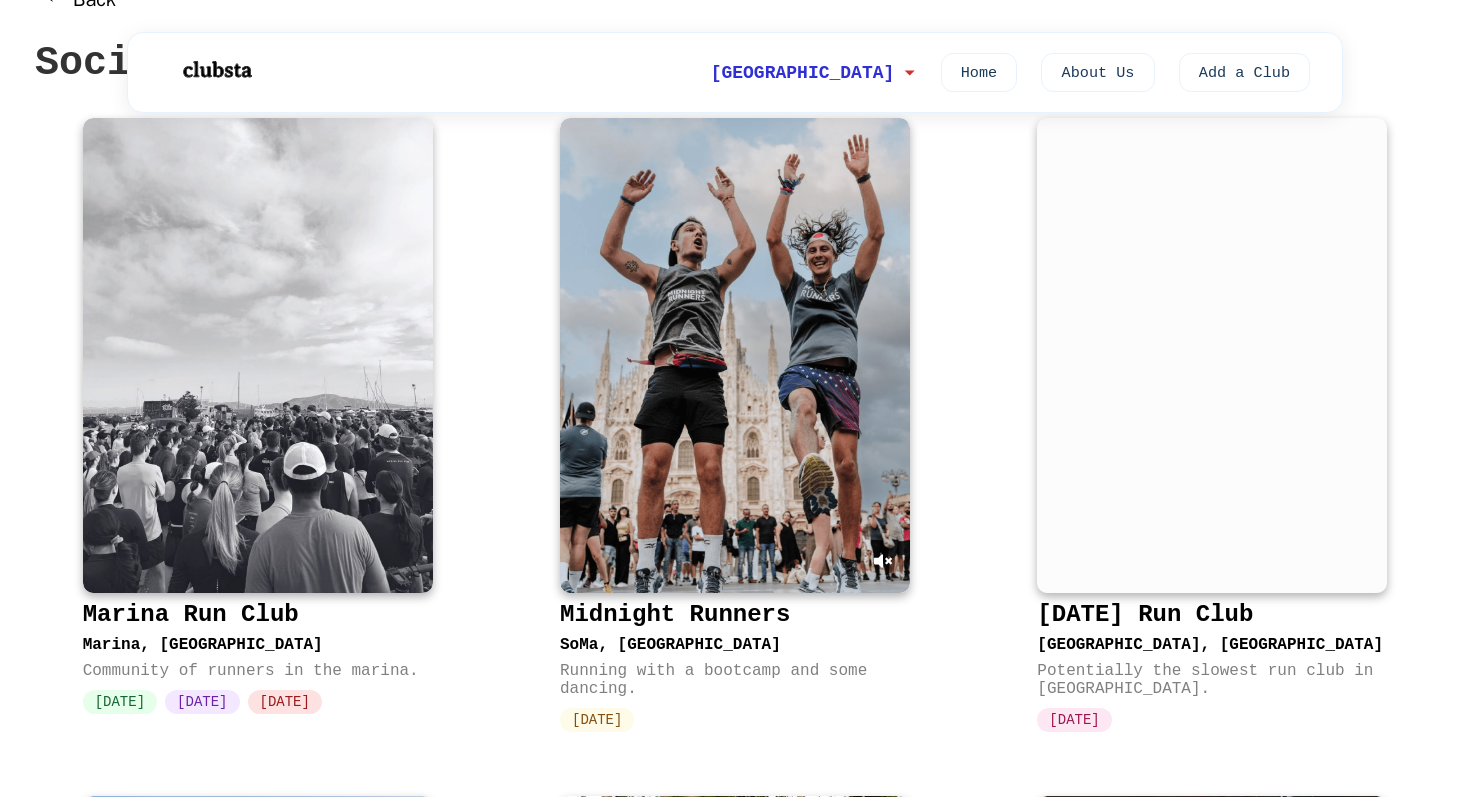 scroll, scrollTop: 180, scrollLeft: 0, axis: vertical 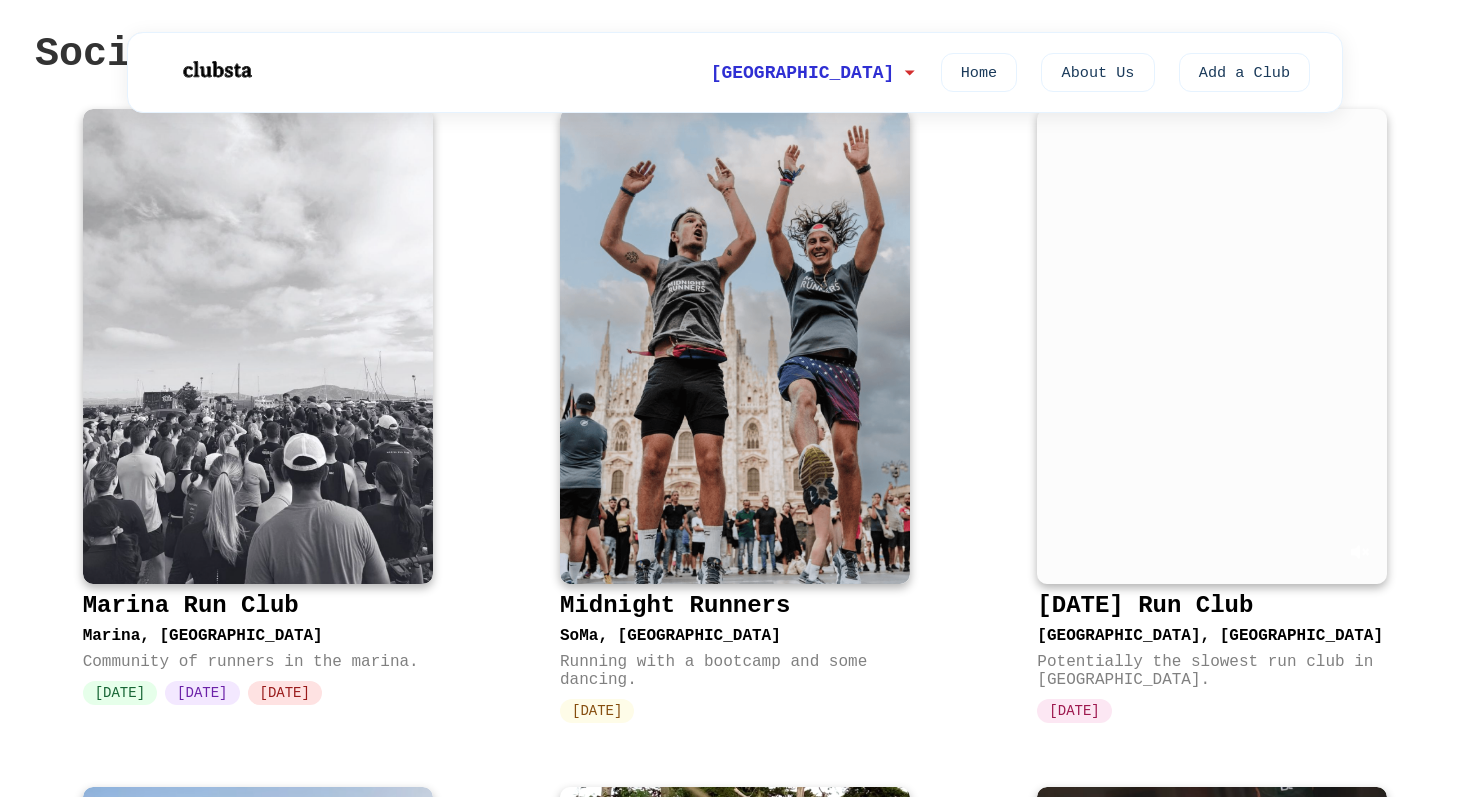 click at bounding box center [1212, 346] 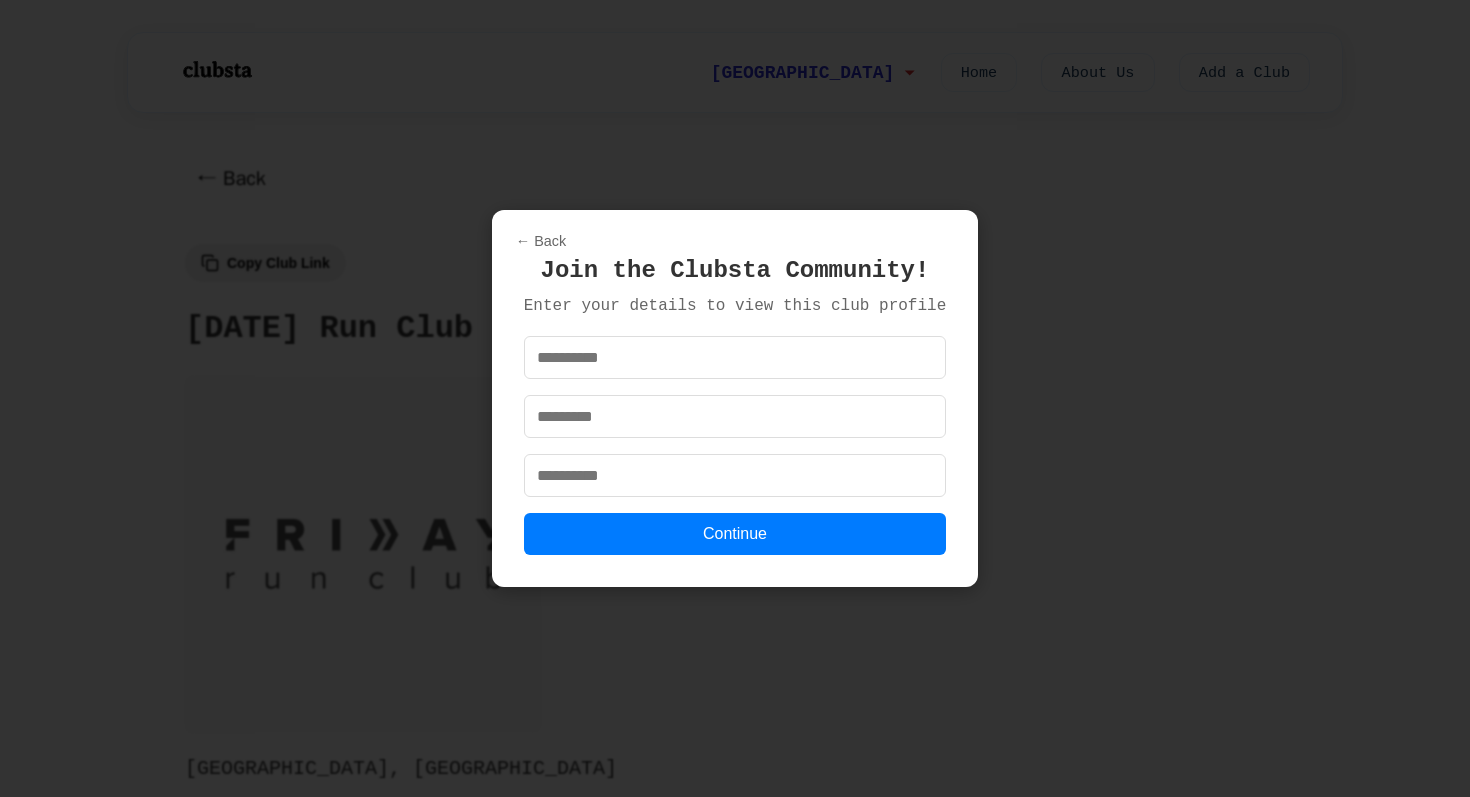 click on "← Back Join the Clubsta Community! Enter your details to view this club profile Continue" at bounding box center (735, 398) 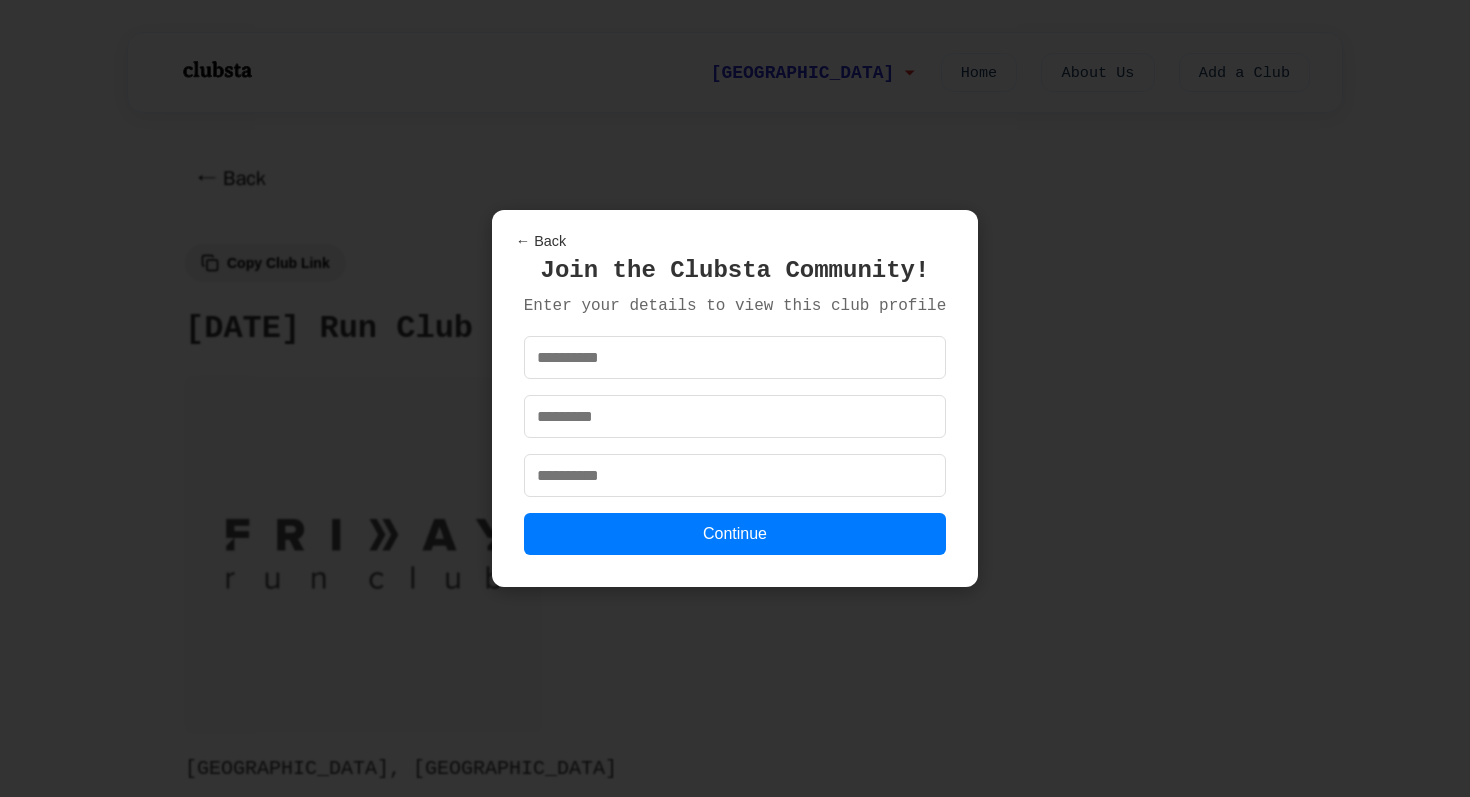 click on "← Back" at bounding box center (541, 241) 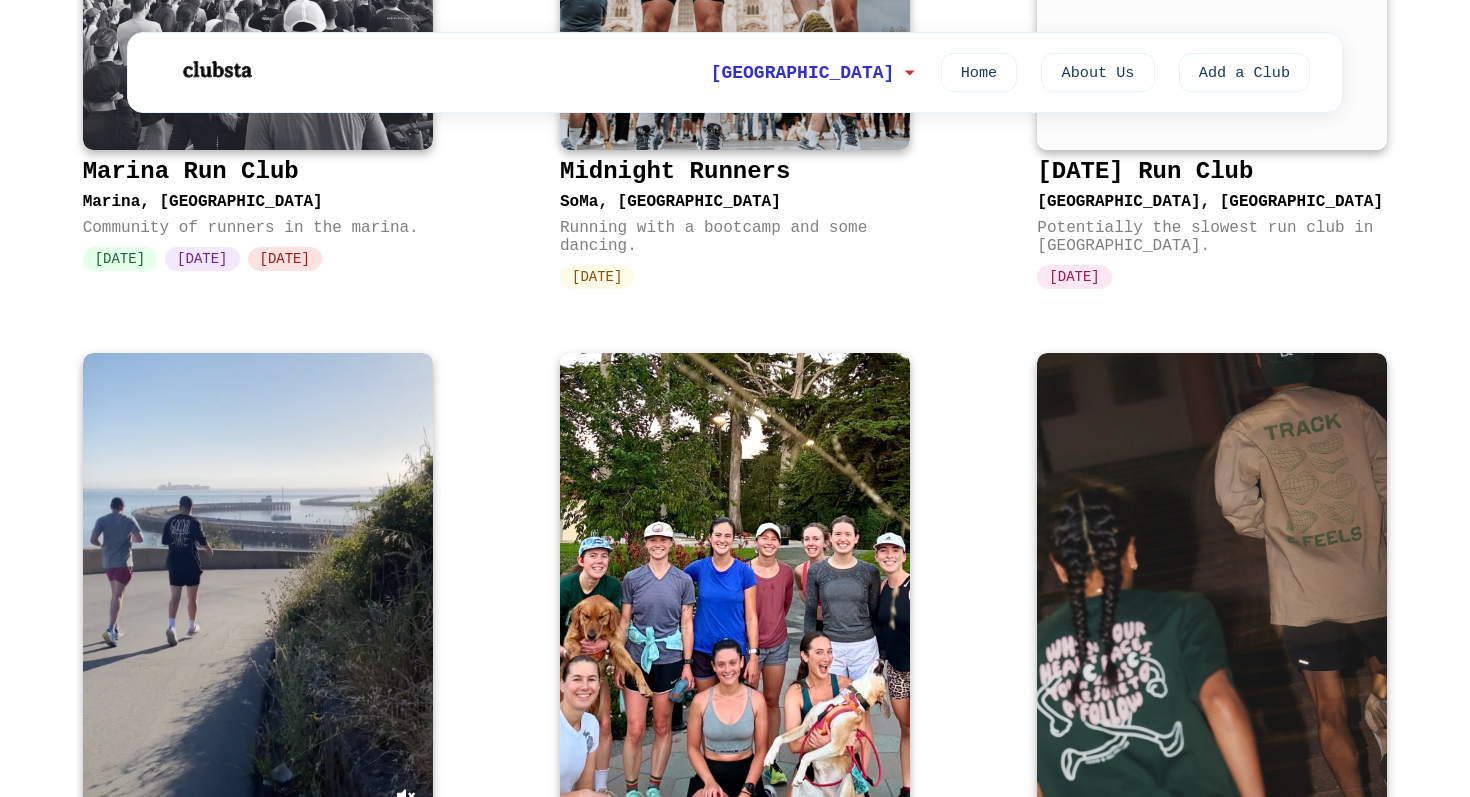 scroll, scrollTop: 0, scrollLeft: 0, axis: both 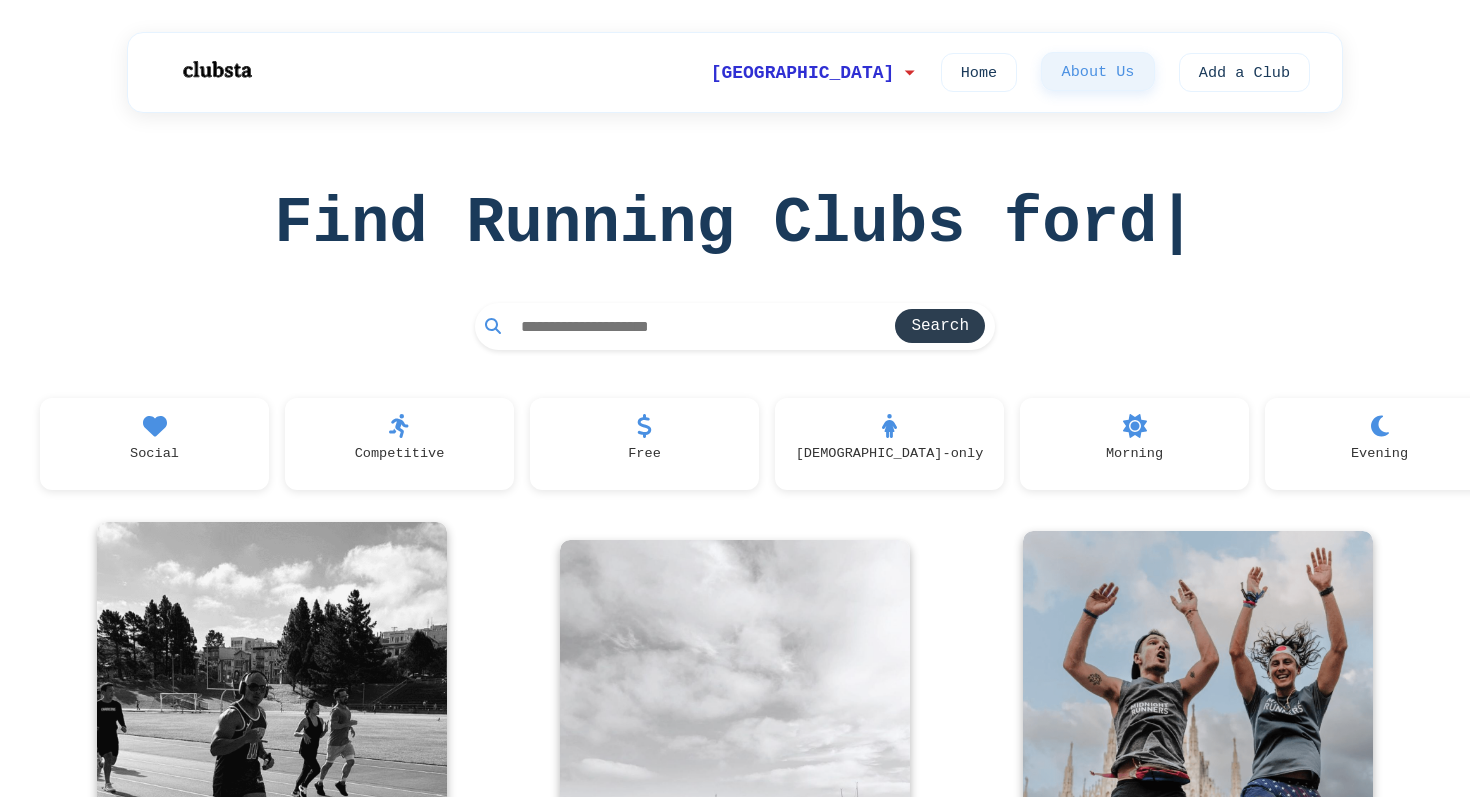 click on "About Us" at bounding box center [1097, 71] 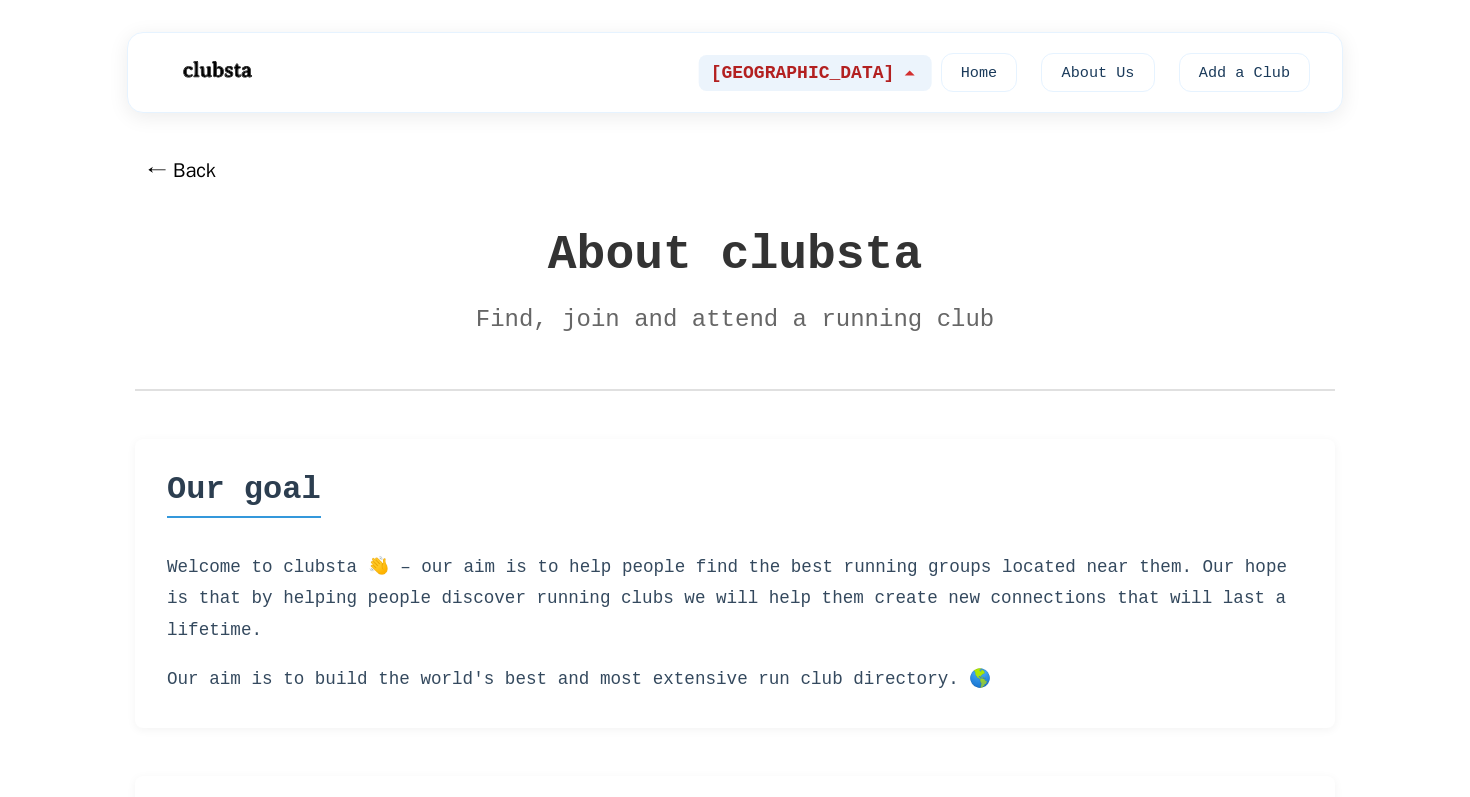 click on "[GEOGRAPHIC_DATA]" at bounding box center (815, 73) 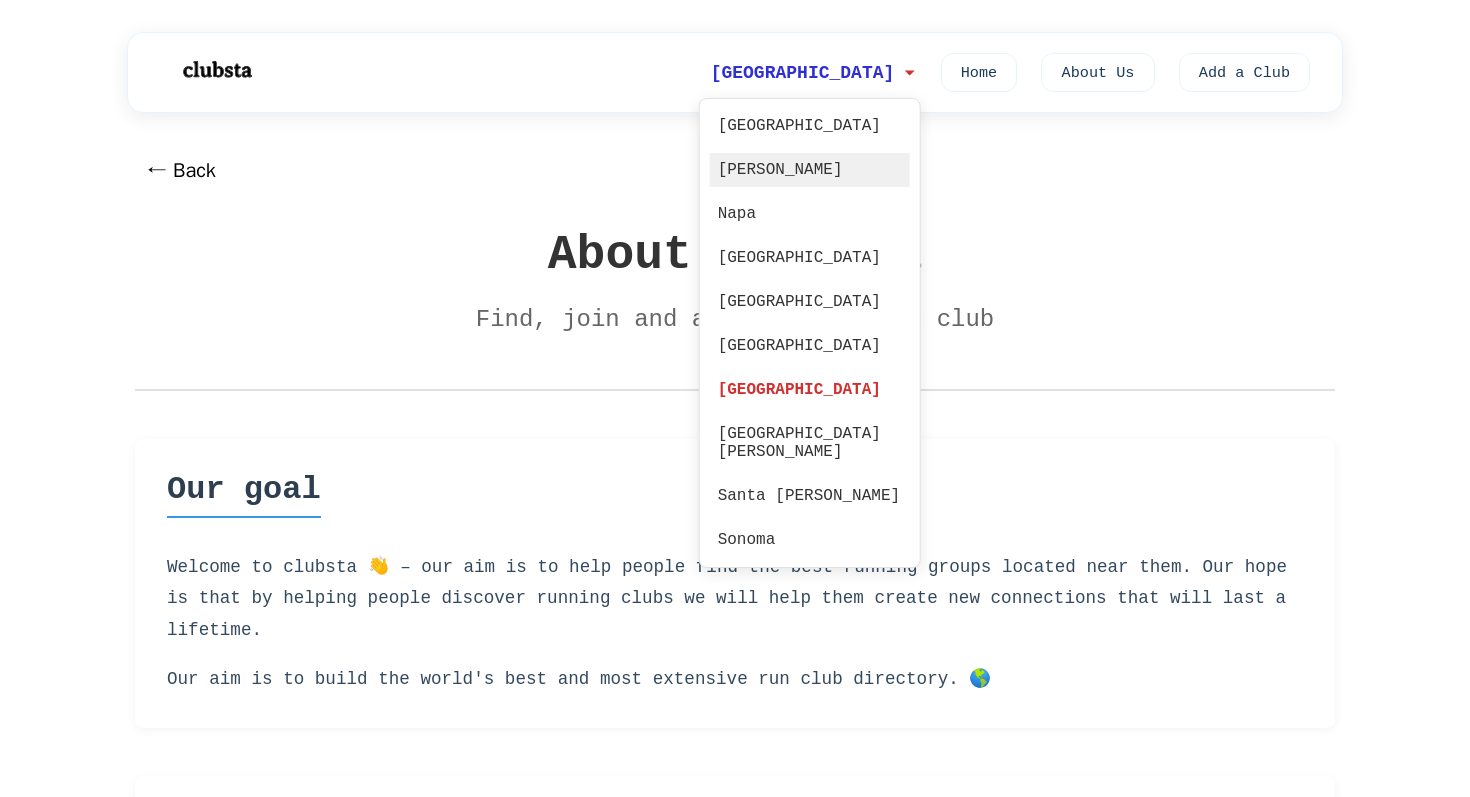 click on "[PERSON_NAME]" at bounding box center (810, 170) 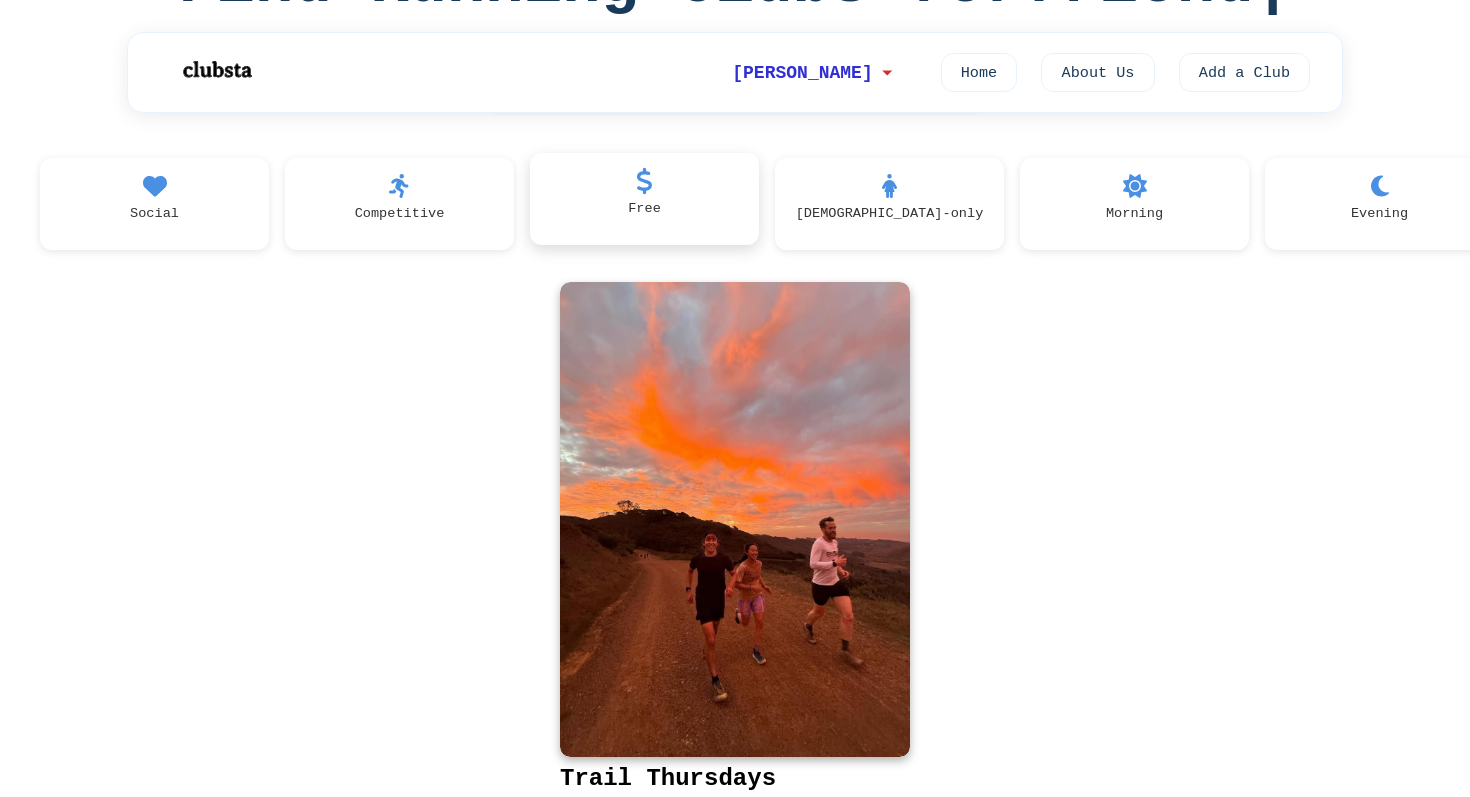 scroll, scrollTop: 0, scrollLeft: 0, axis: both 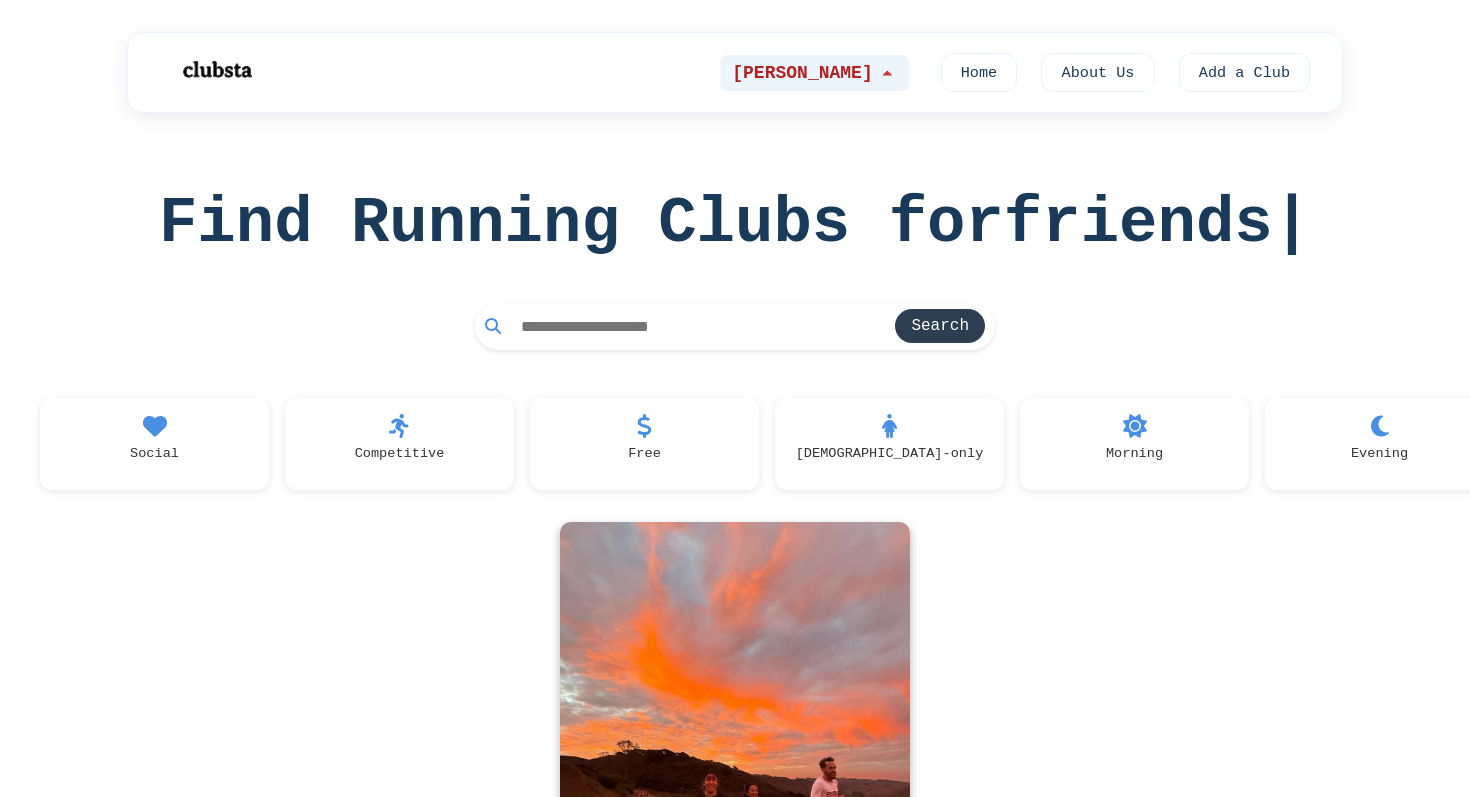 click on "[PERSON_NAME]" at bounding box center (814, 73) 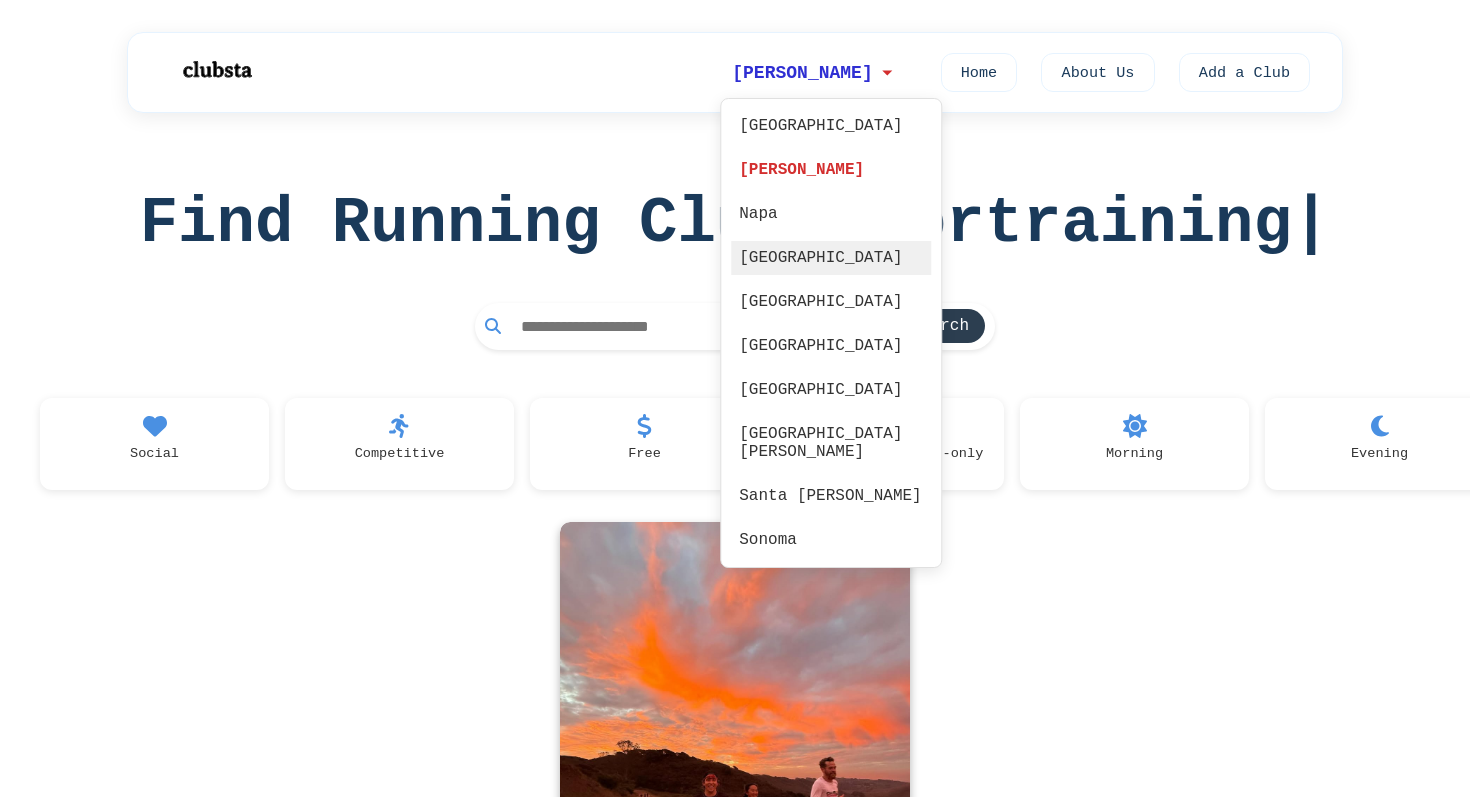 click on "[GEOGRAPHIC_DATA]" at bounding box center (831, 258) 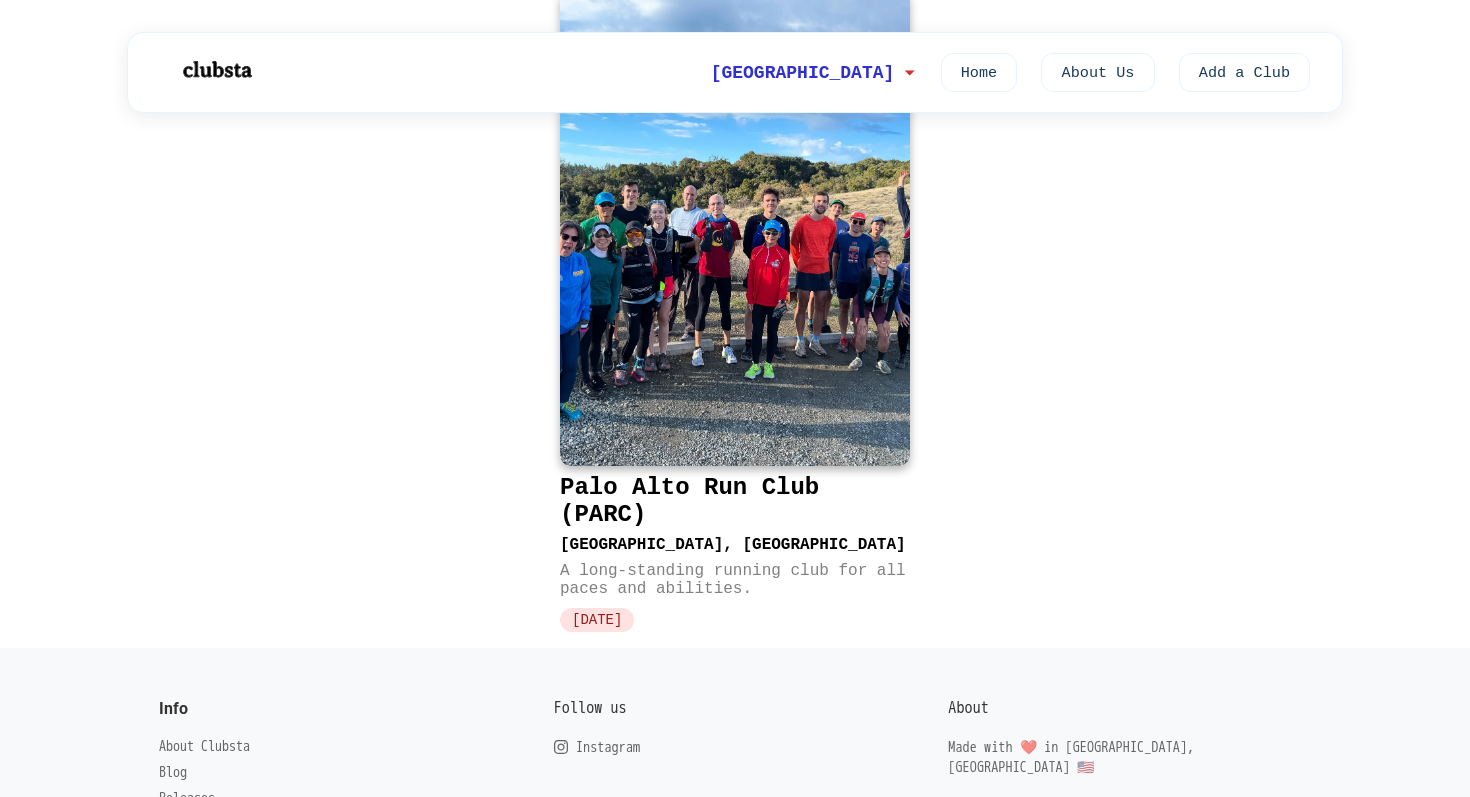 scroll, scrollTop: 376, scrollLeft: 0, axis: vertical 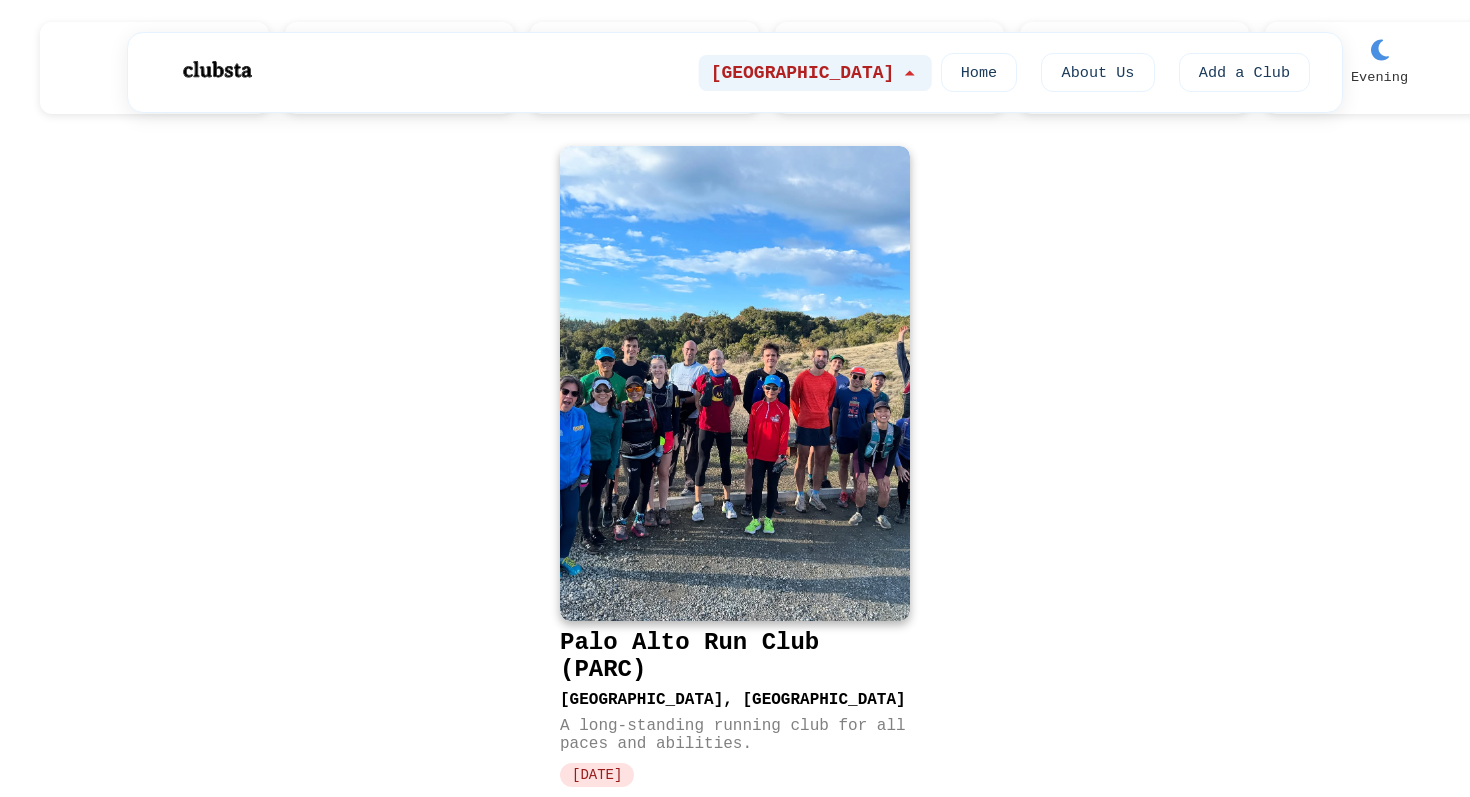 click on "[GEOGRAPHIC_DATA]" at bounding box center (803, 73) 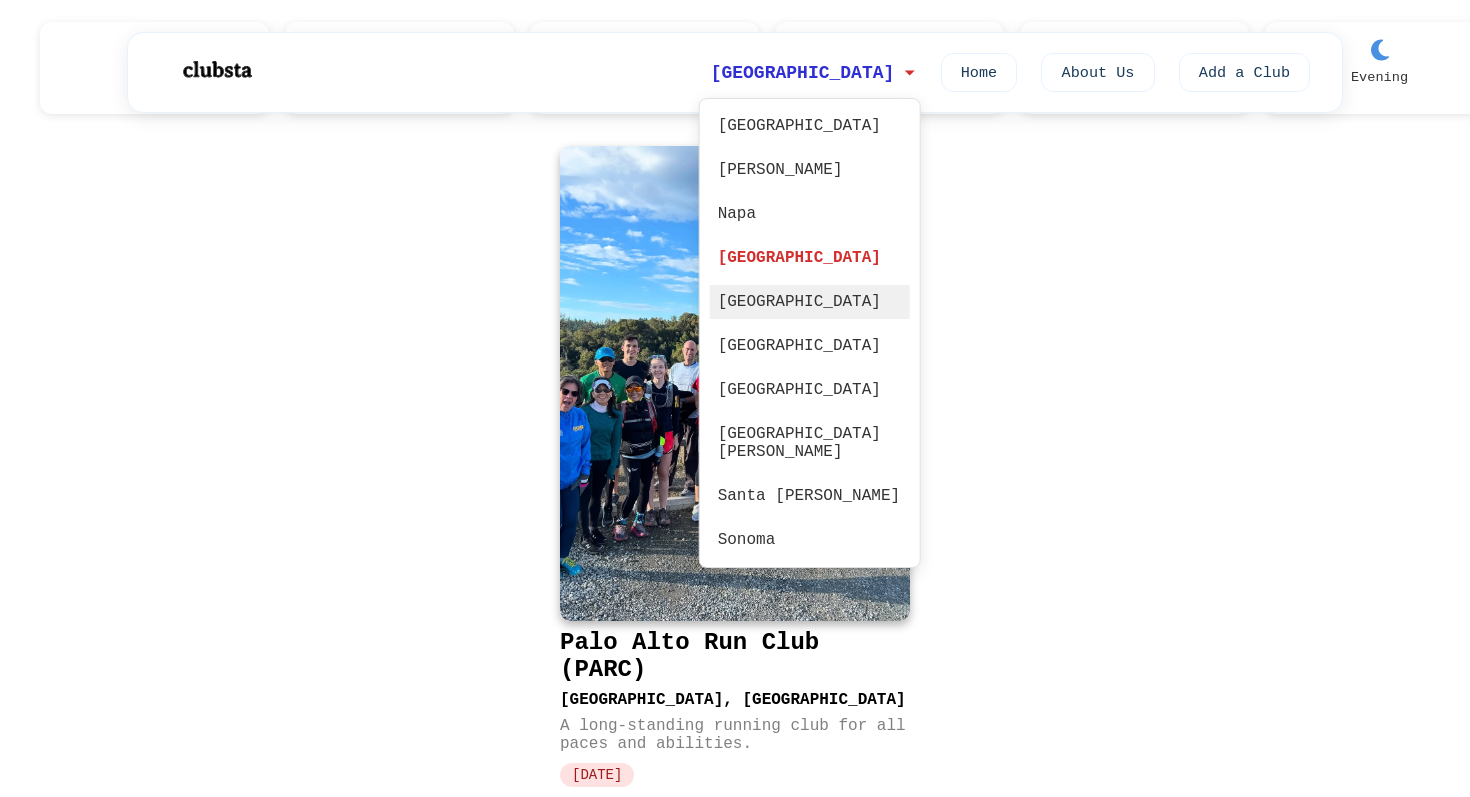 click on "[GEOGRAPHIC_DATA]" at bounding box center (810, 302) 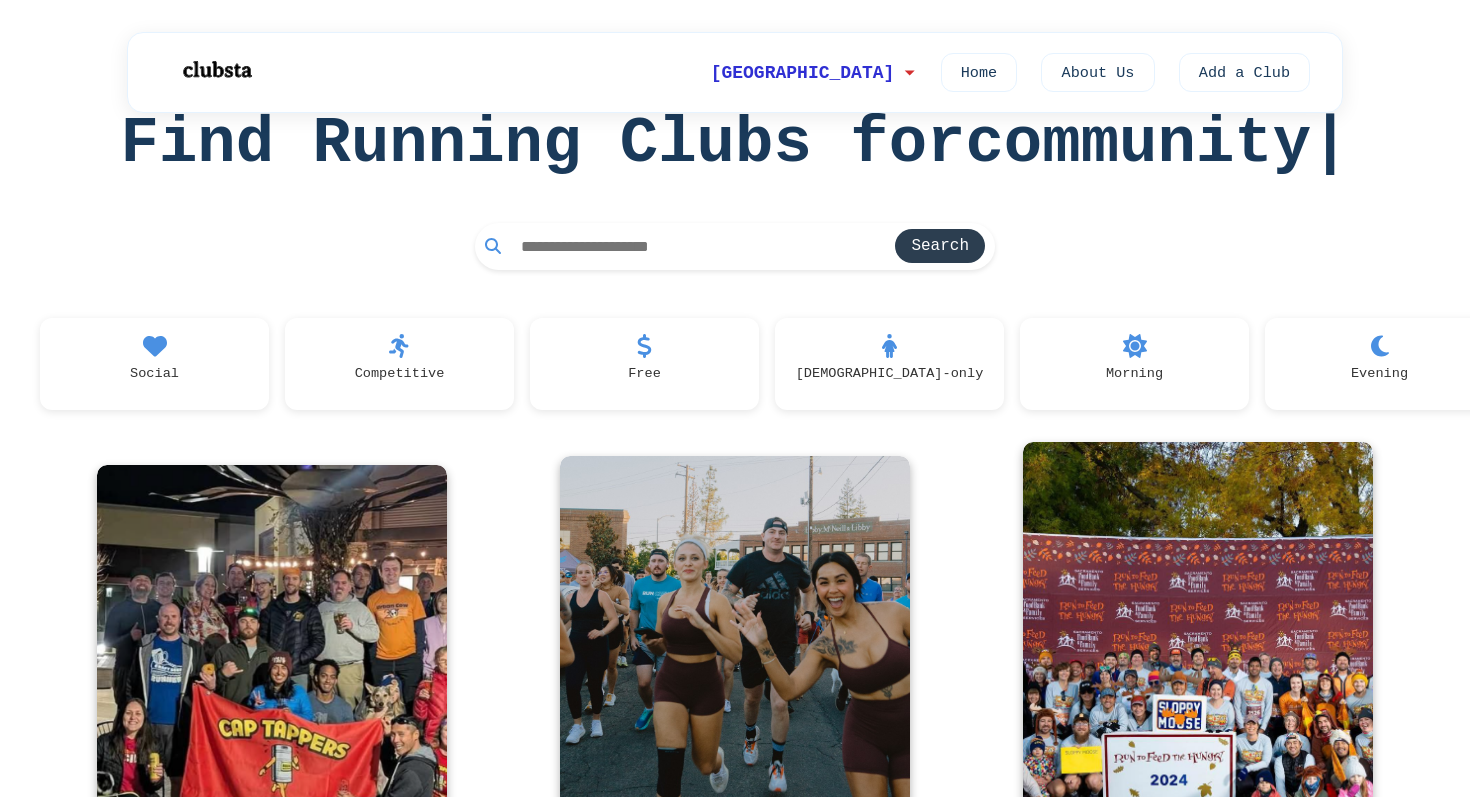 scroll, scrollTop: 0, scrollLeft: 0, axis: both 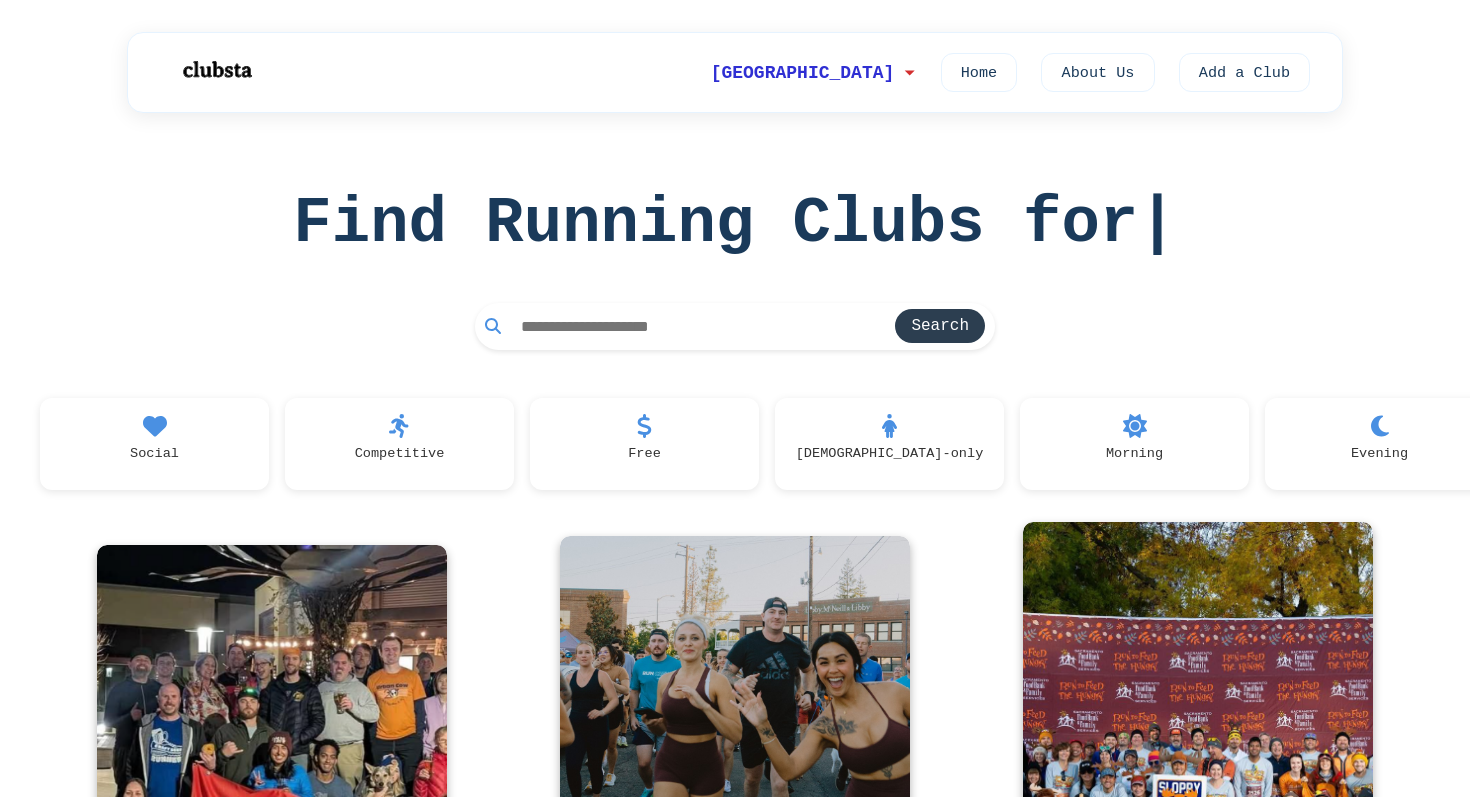 click on "Sacramento Home About Us Add a Club" at bounding box center [735, 72] 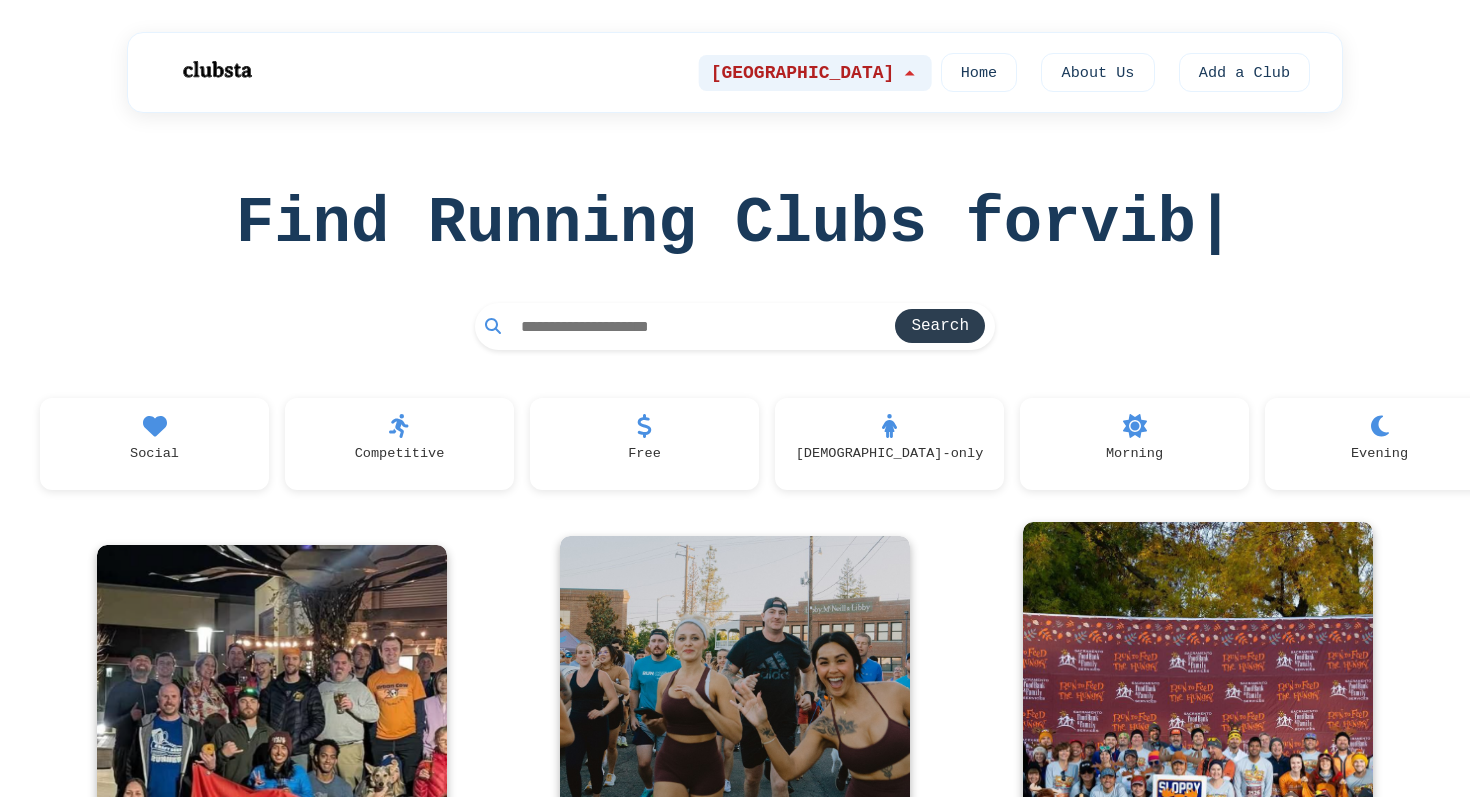 click on "[GEOGRAPHIC_DATA]" at bounding box center [815, 73] 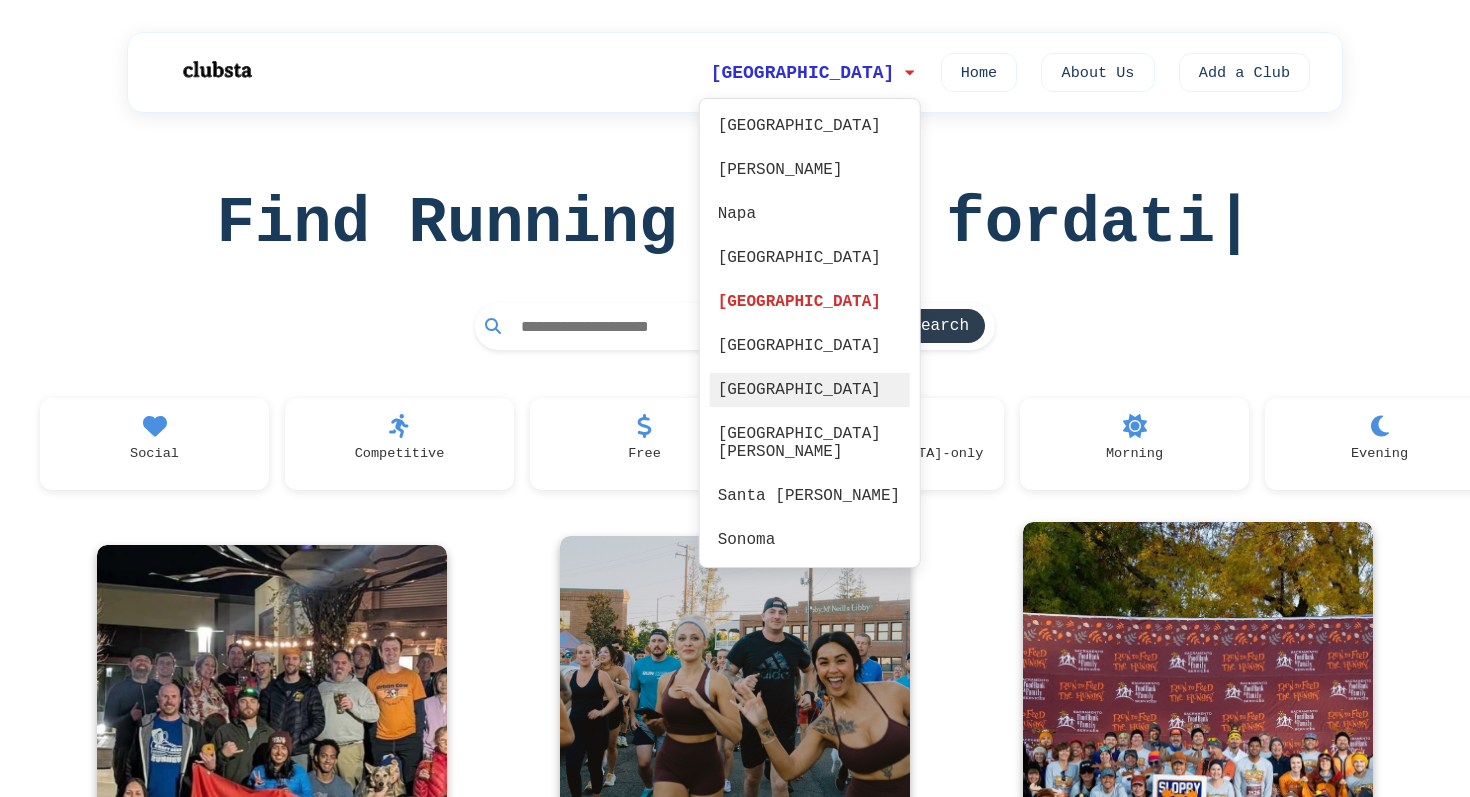 click on "[GEOGRAPHIC_DATA]" at bounding box center [810, 390] 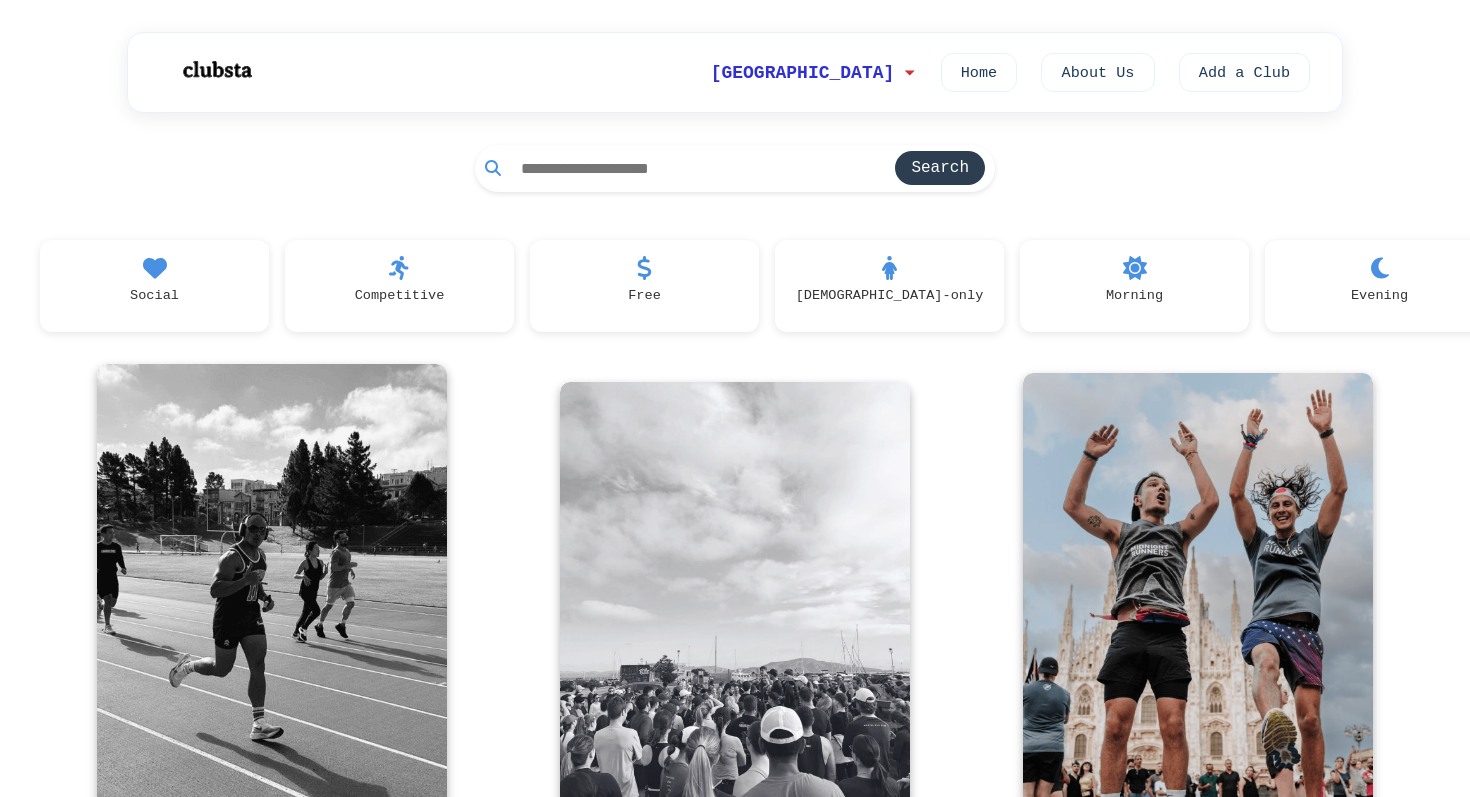 scroll, scrollTop: 86, scrollLeft: 0, axis: vertical 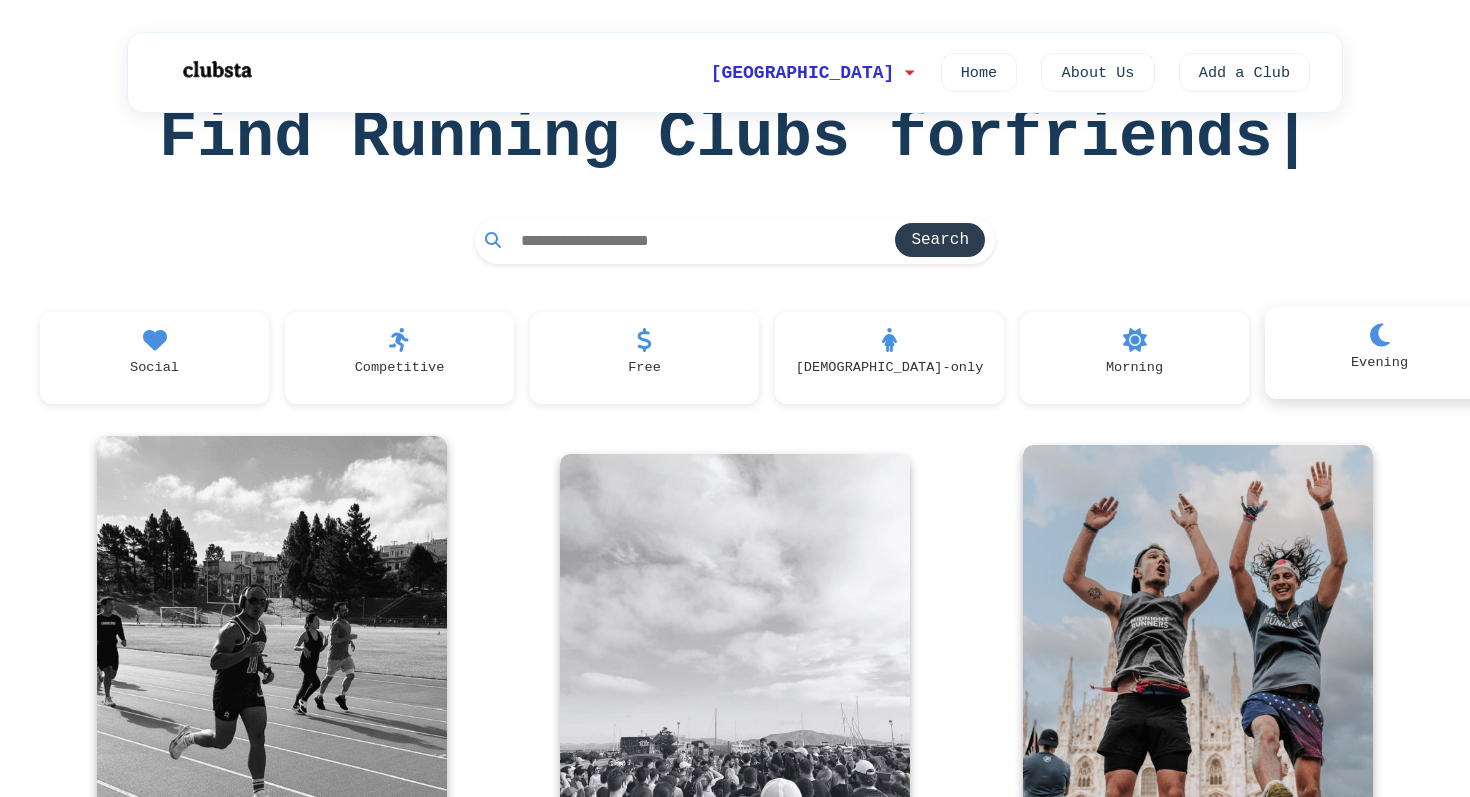 click on "Evening" at bounding box center (1379, 353) 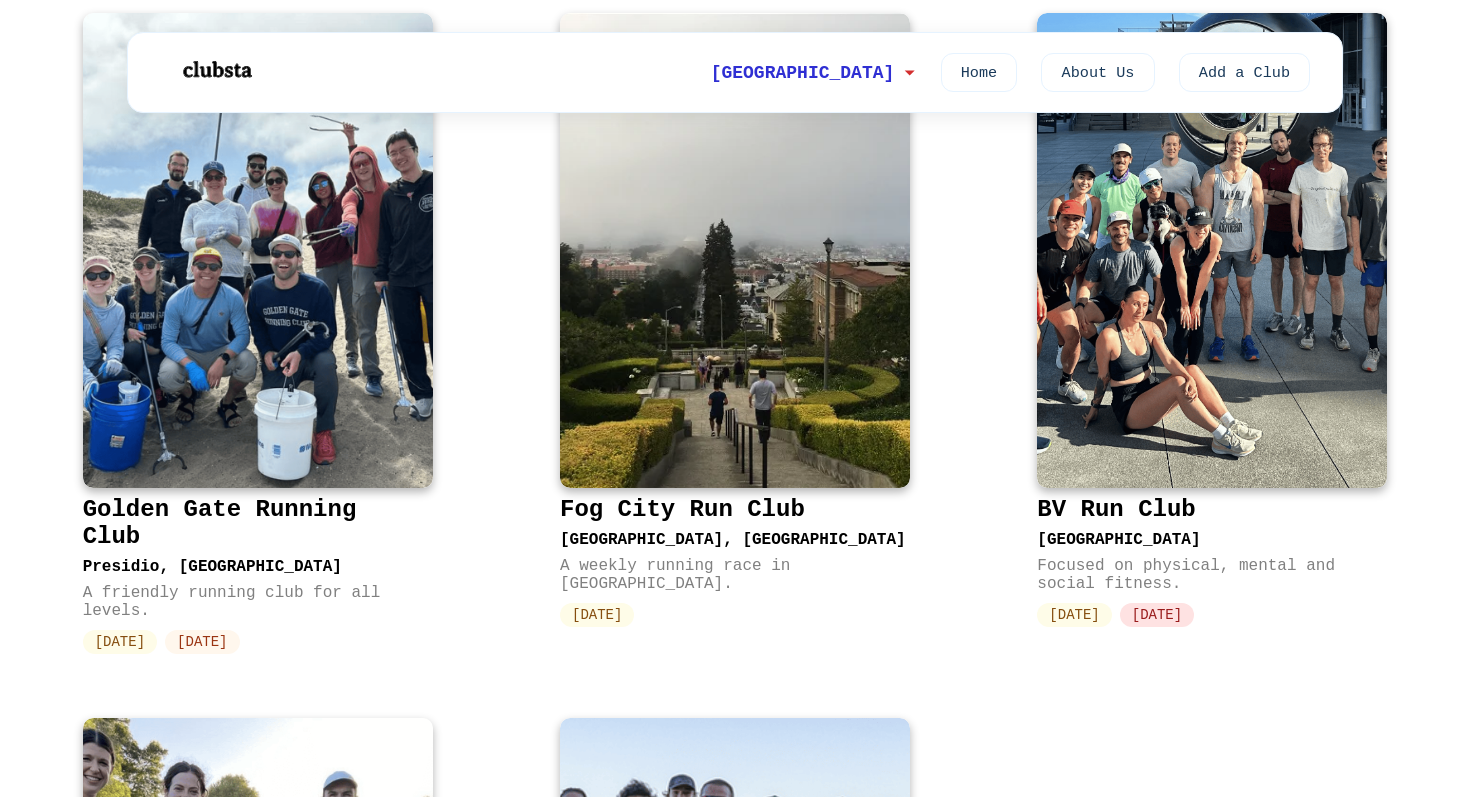 scroll, scrollTop: 955, scrollLeft: 0, axis: vertical 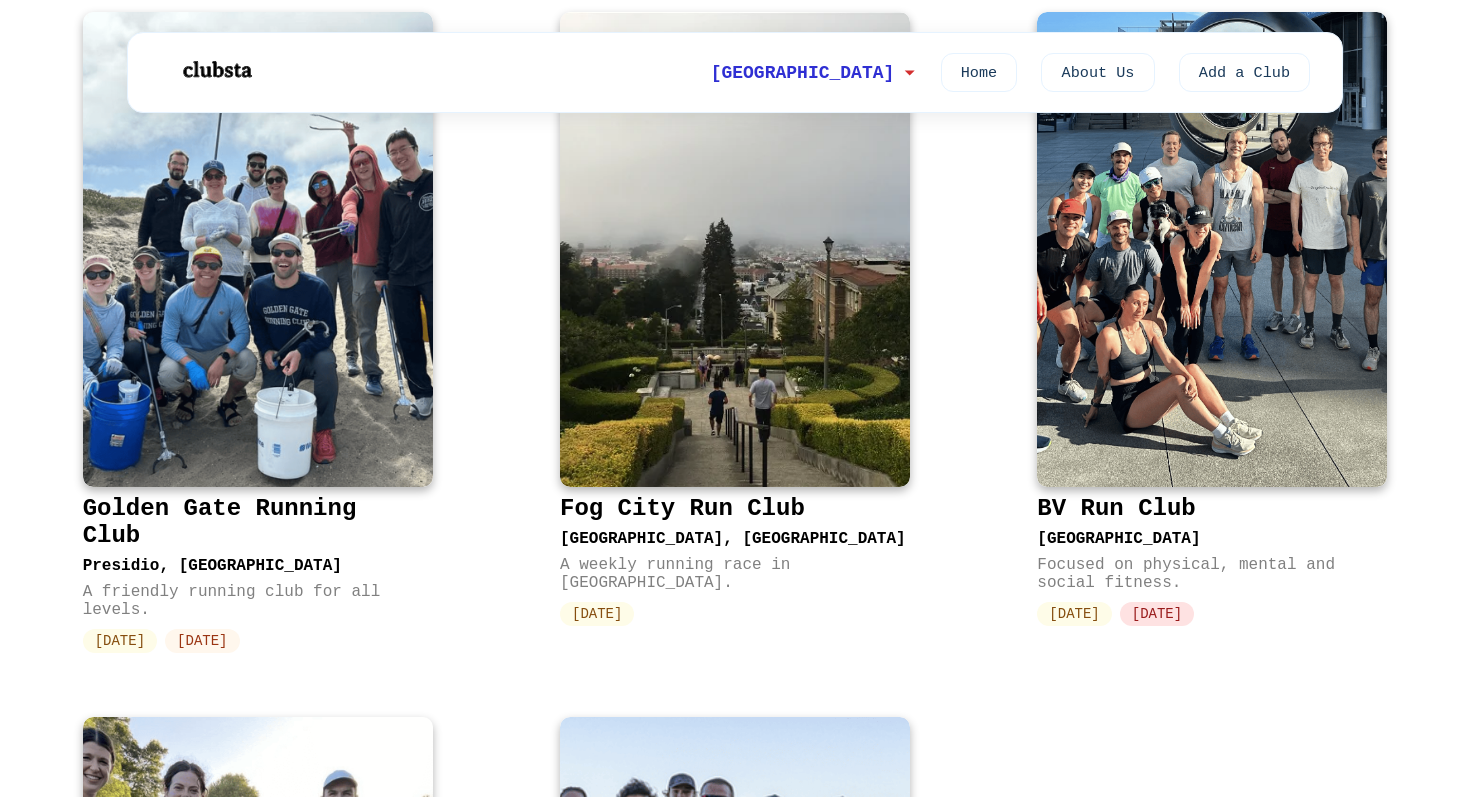 click on "Golden Gate Running Club" at bounding box center (254, 522) 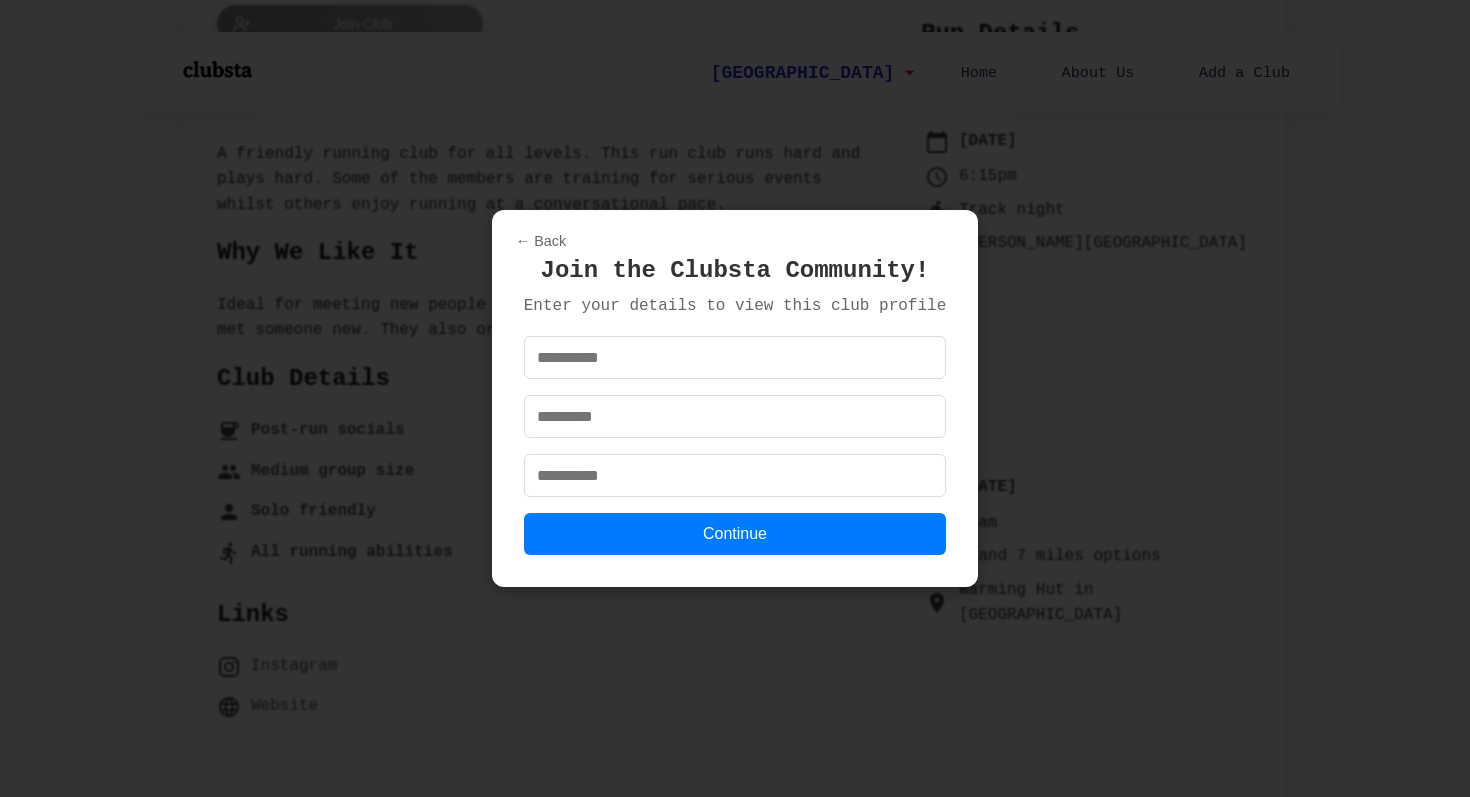 scroll, scrollTop: 0, scrollLeft: 0, axis: both 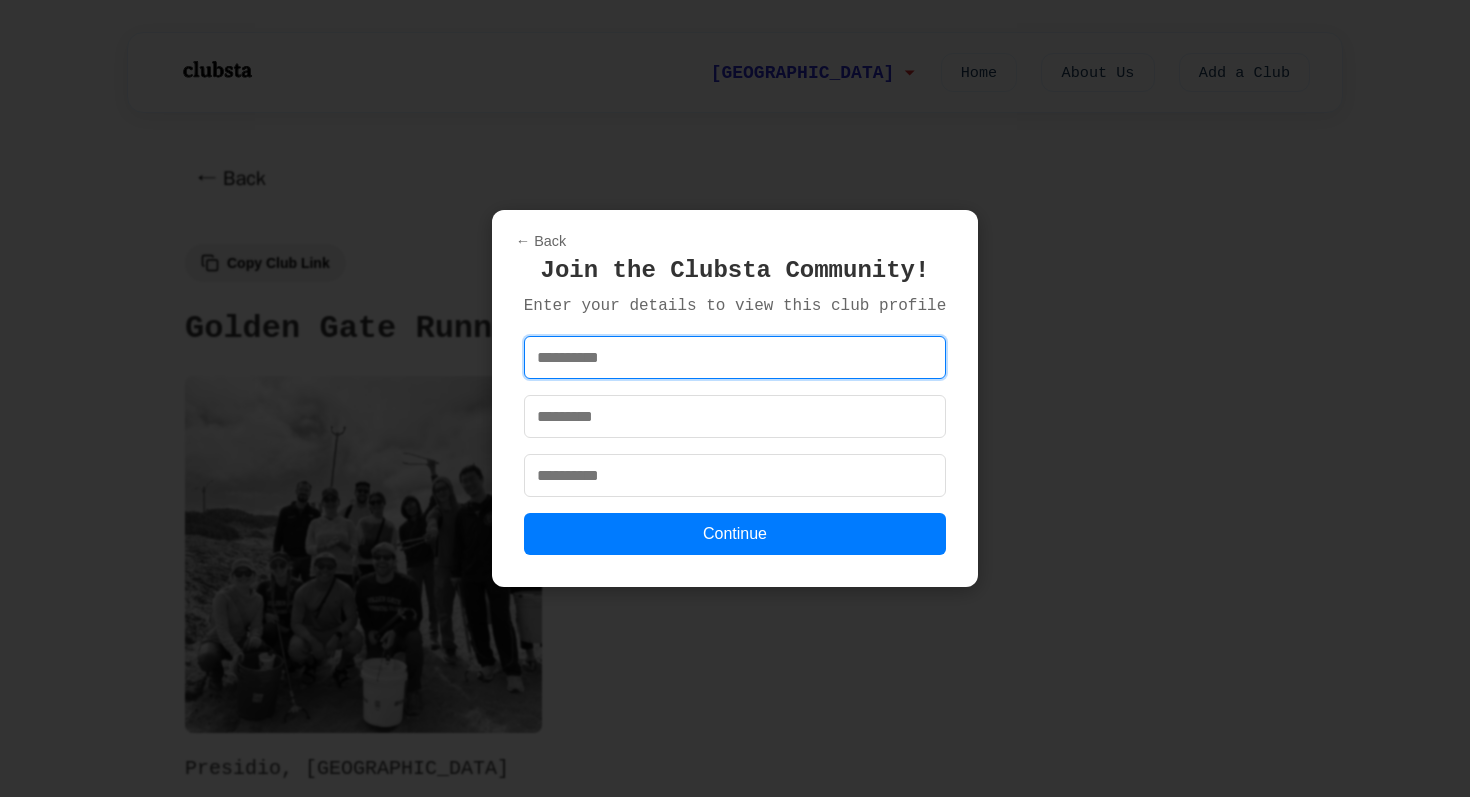 click at bounding box center [735, 357] 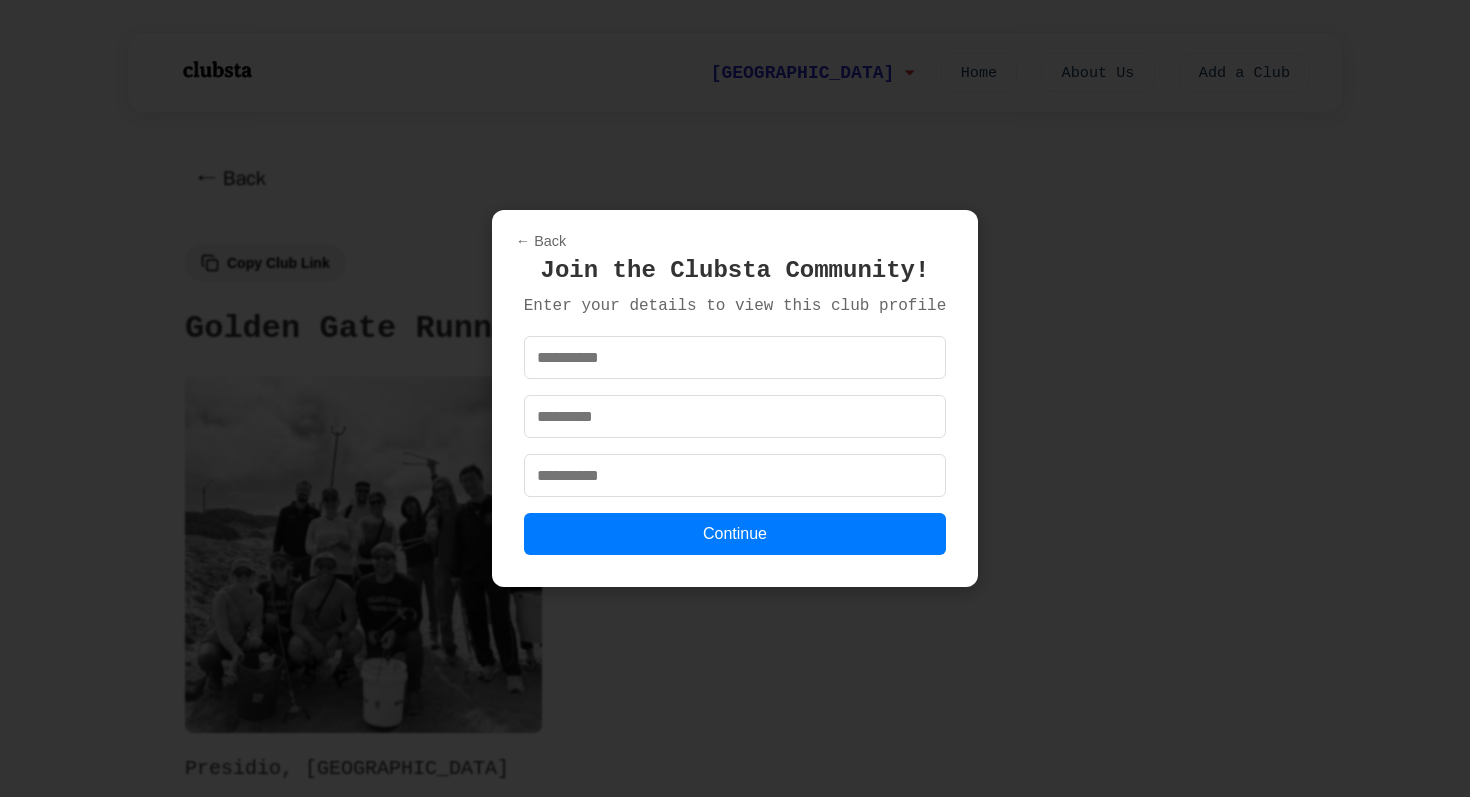 click on "← Back Join the Clubsta Community! Enter your details to view this club profile Continue" at bounding box center [735, 398] 